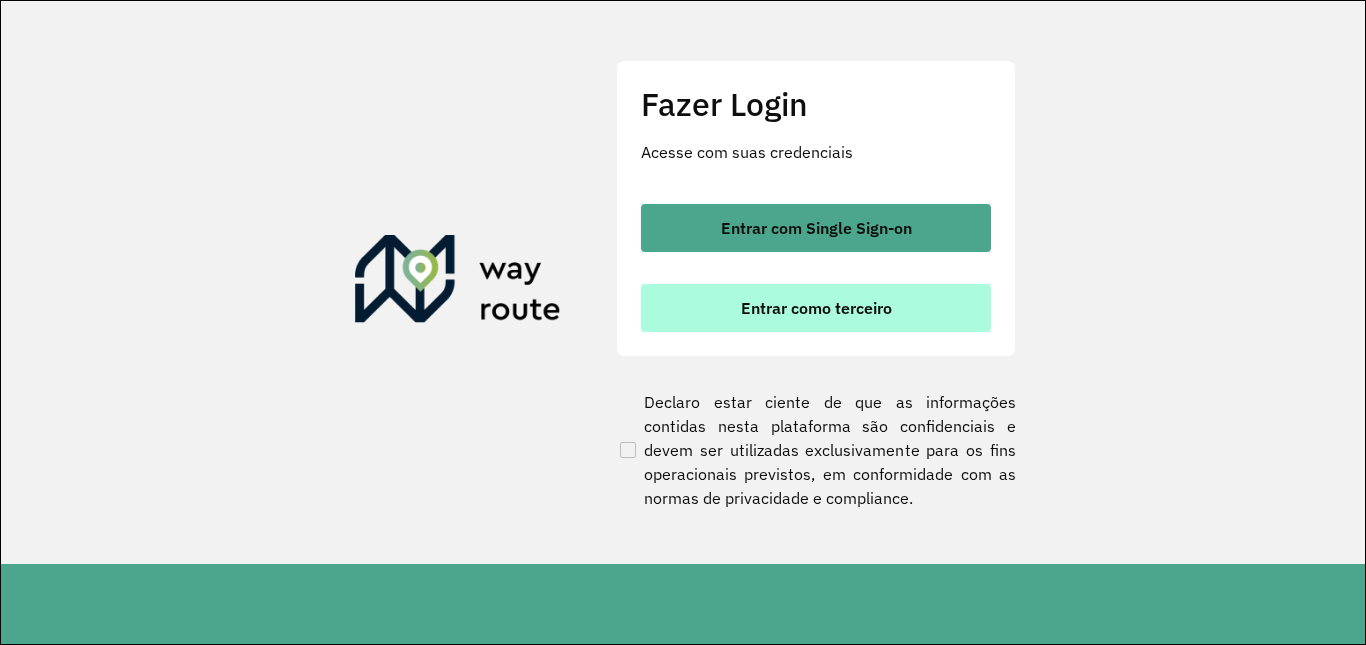 scroll, scrollTop: 0, scrollLeft: 0, axis: both 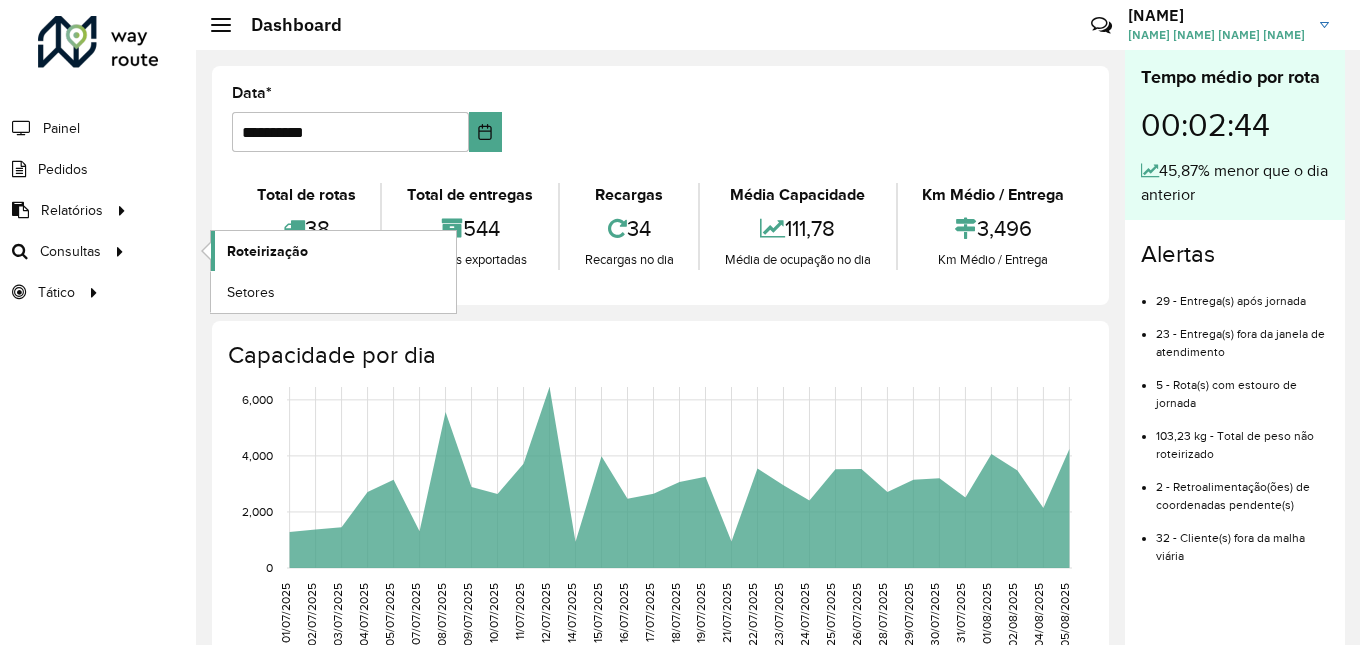 click on "Roteirização" 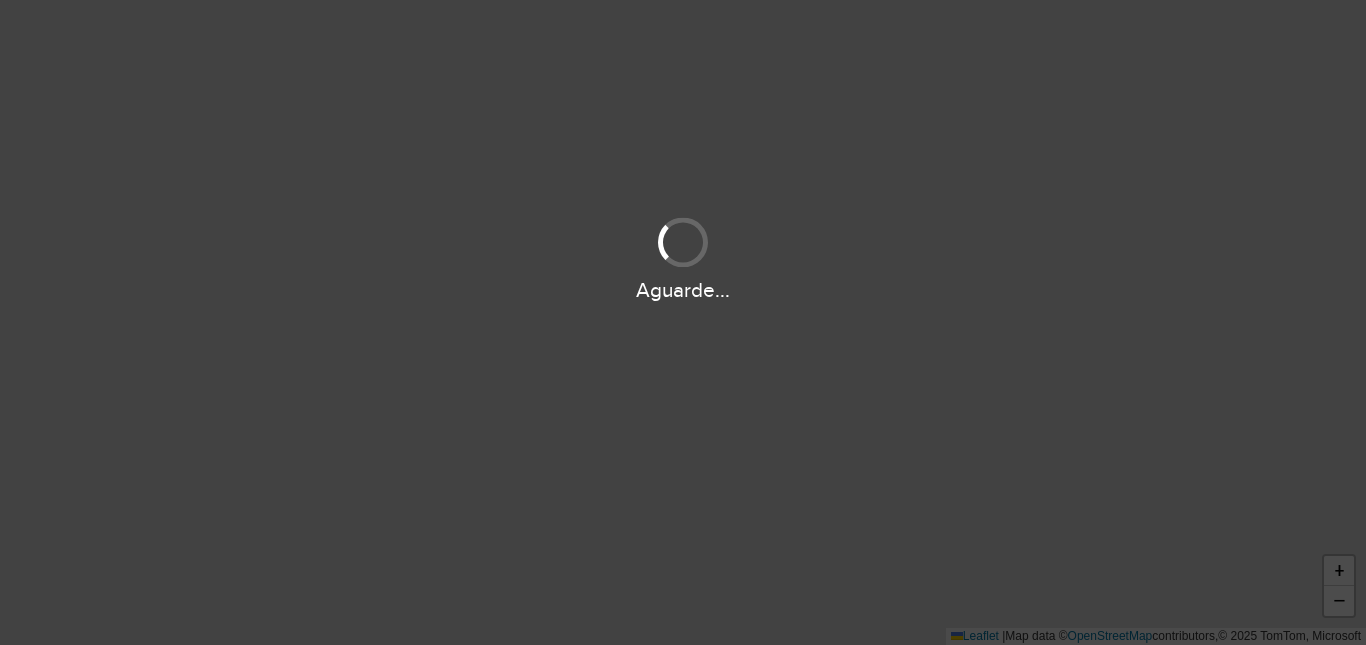 scroll, scrollTop: 0, scrollLeft: 0, axis: both 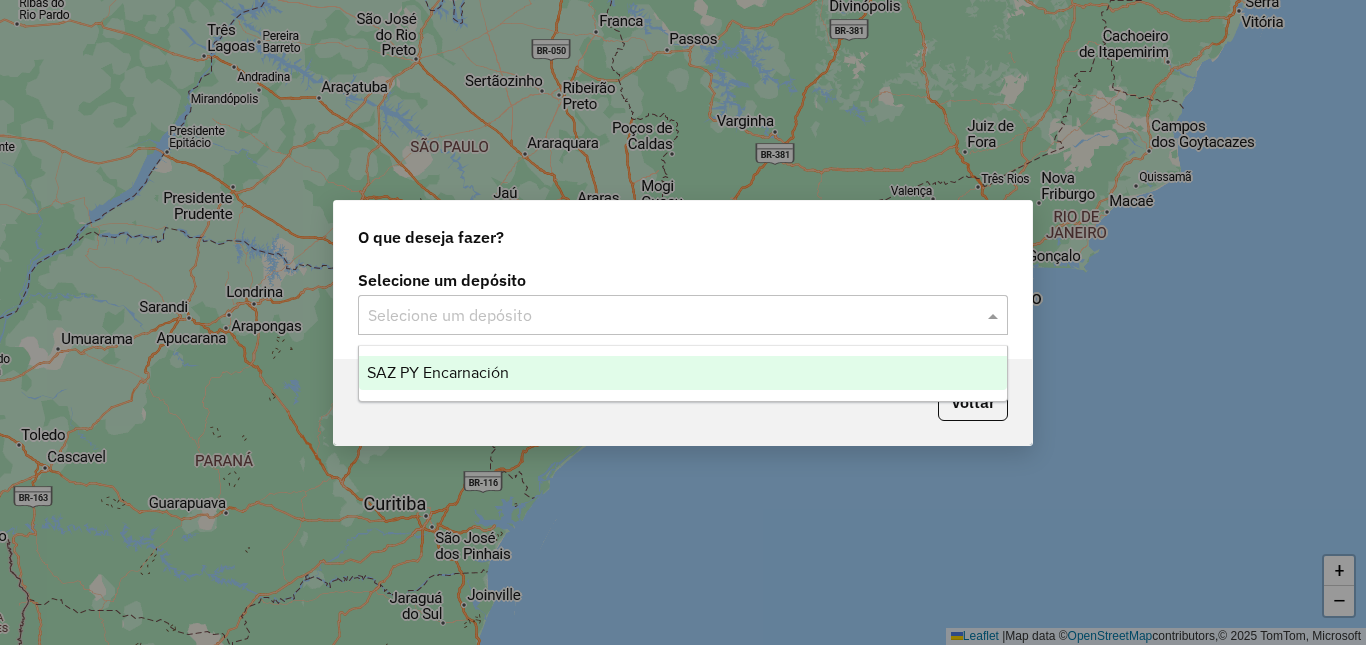 drag, startPoint x: 461, startPoint y: 320, endPoint x: 473, endPoint y: 338, distance: 21.633308 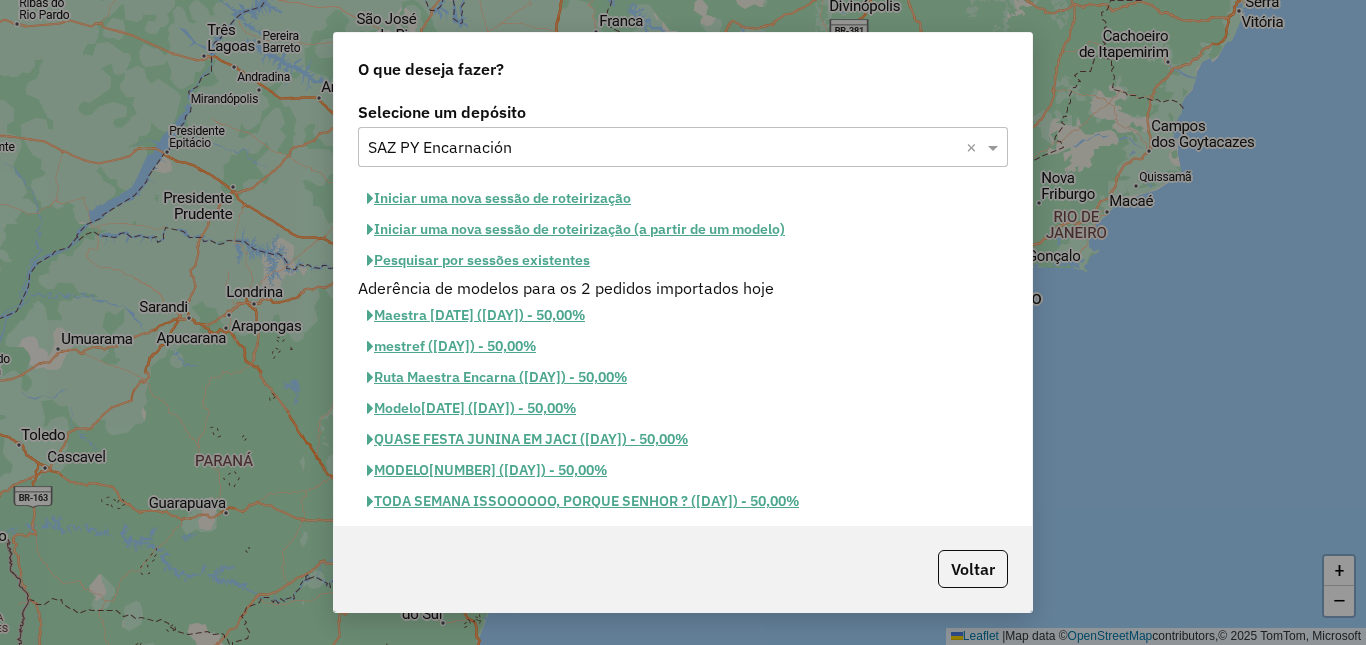click on "Pesquisar por sessões existentes" 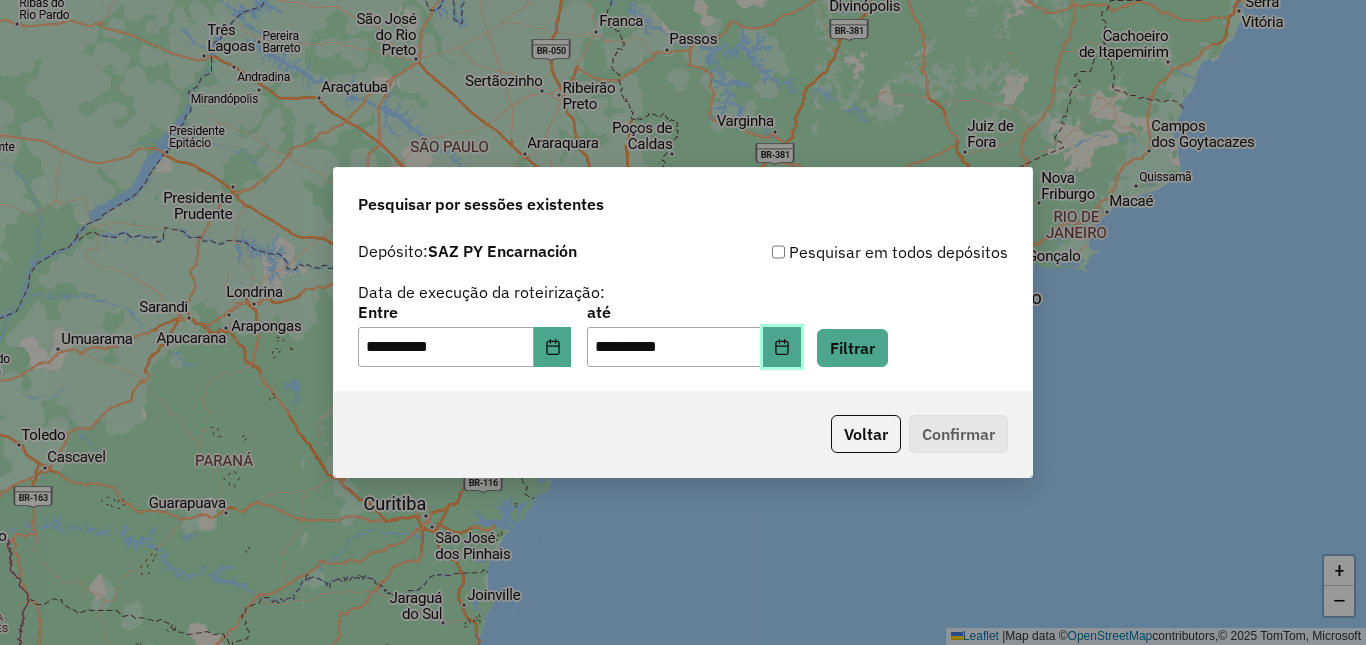 click 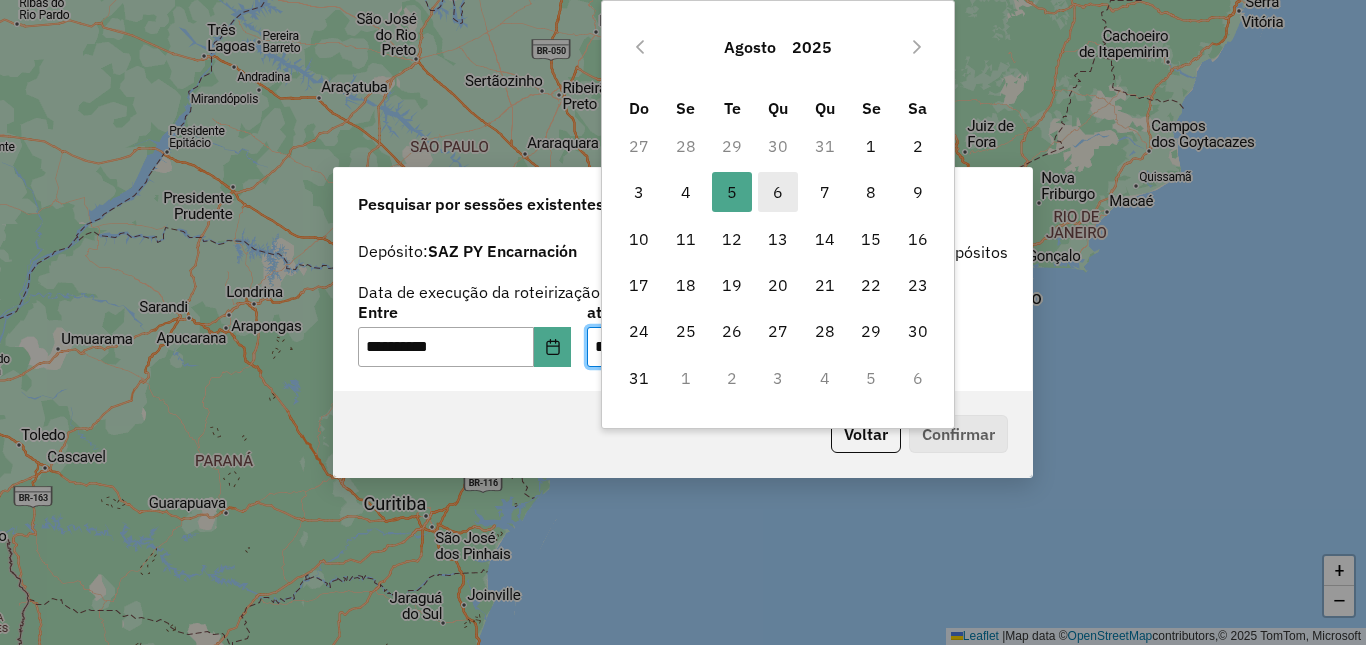 click on "6" at bounding box center [778, 192] 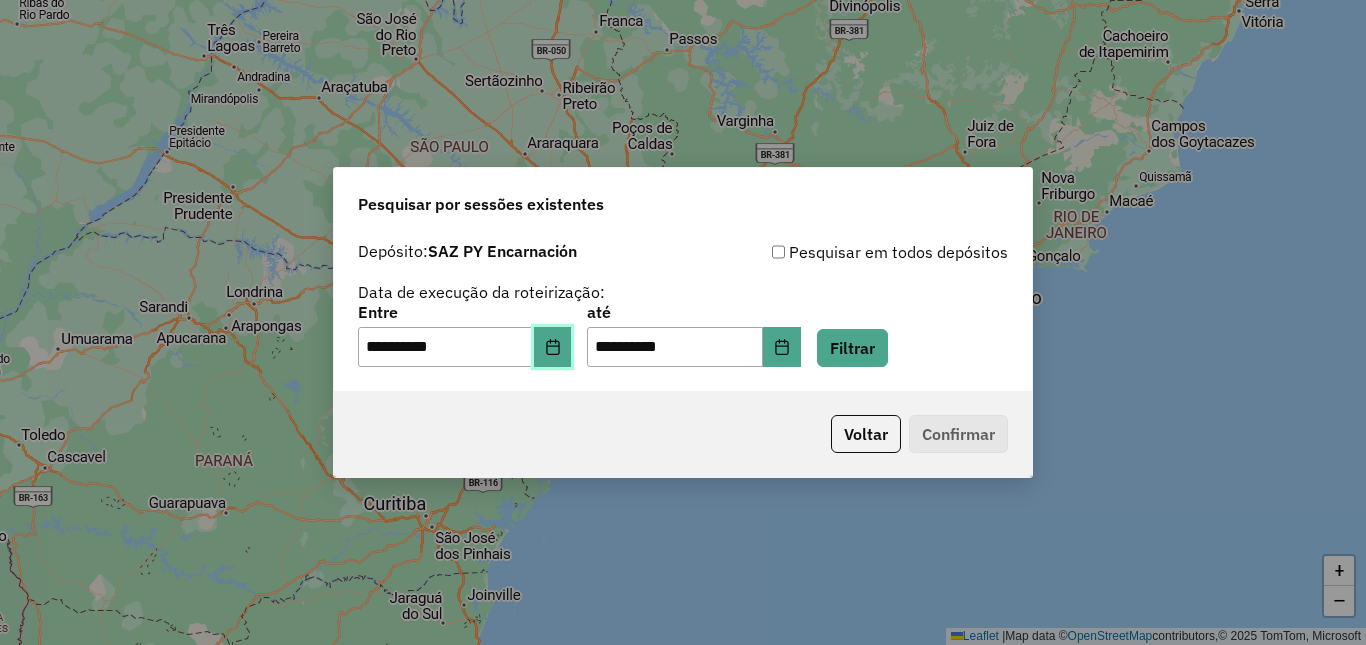 click at bounding box center (553, 347) 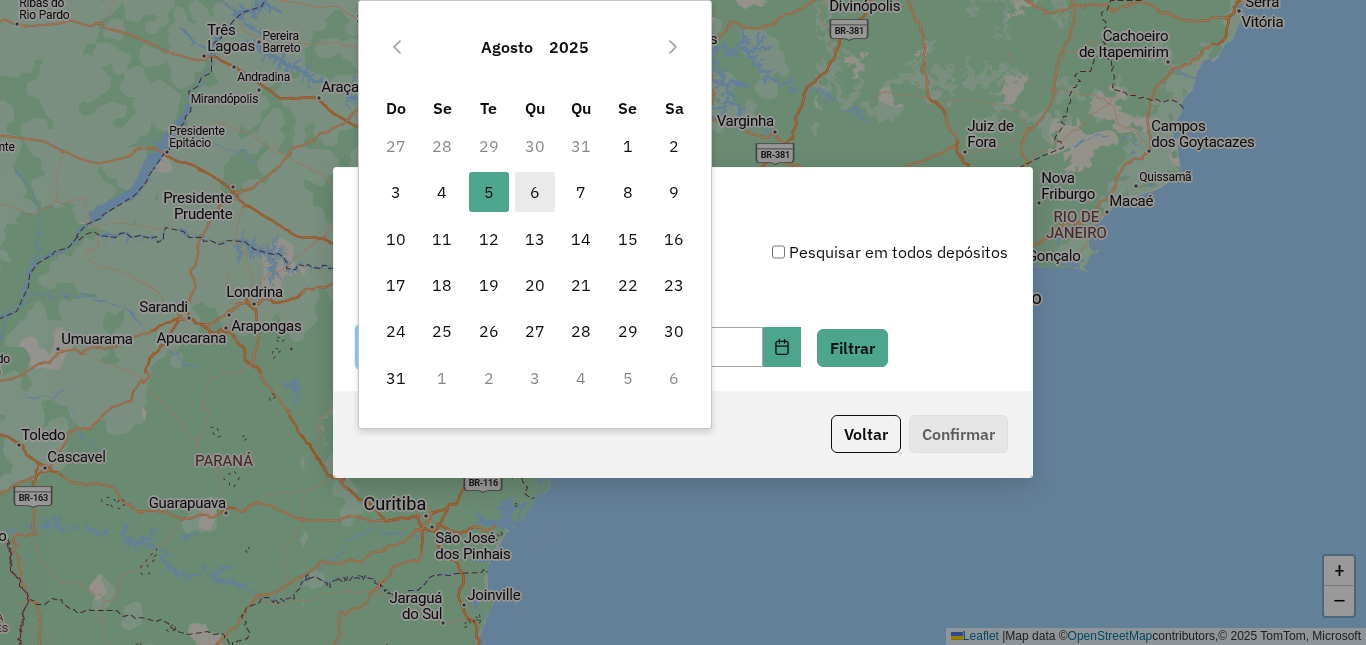click on "6" at bounding box center [535, 192] 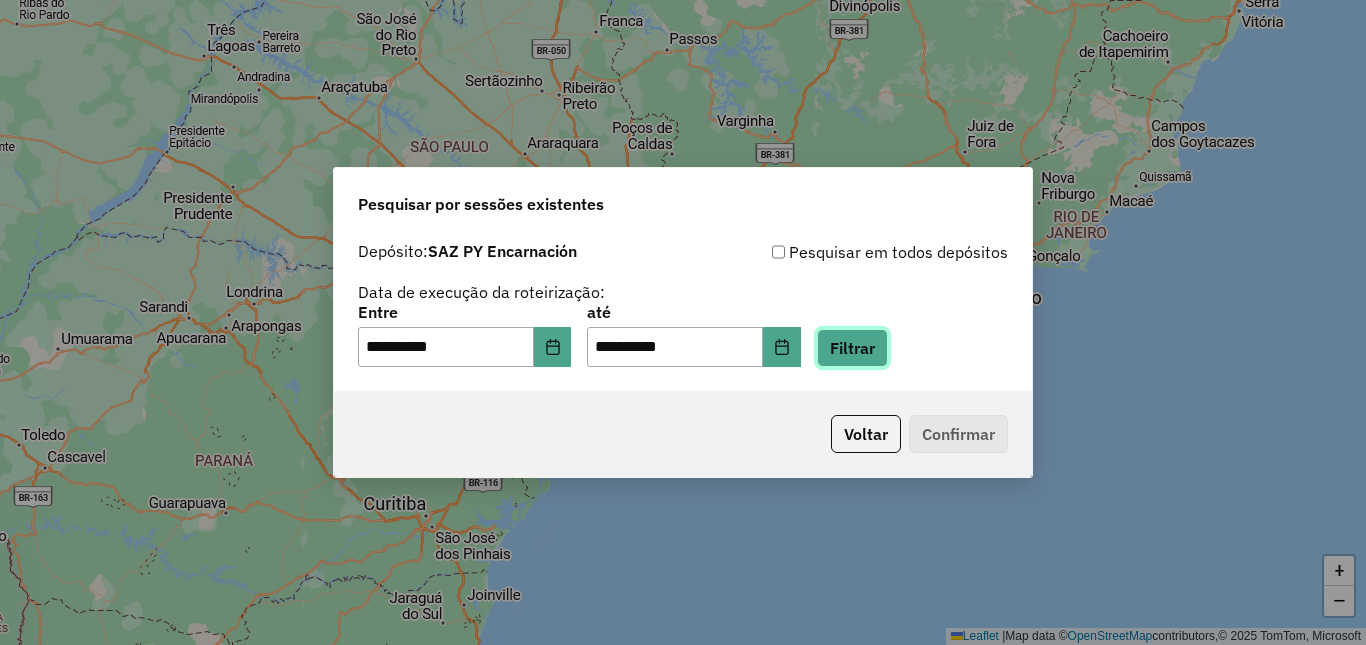 click on "Filtrar" 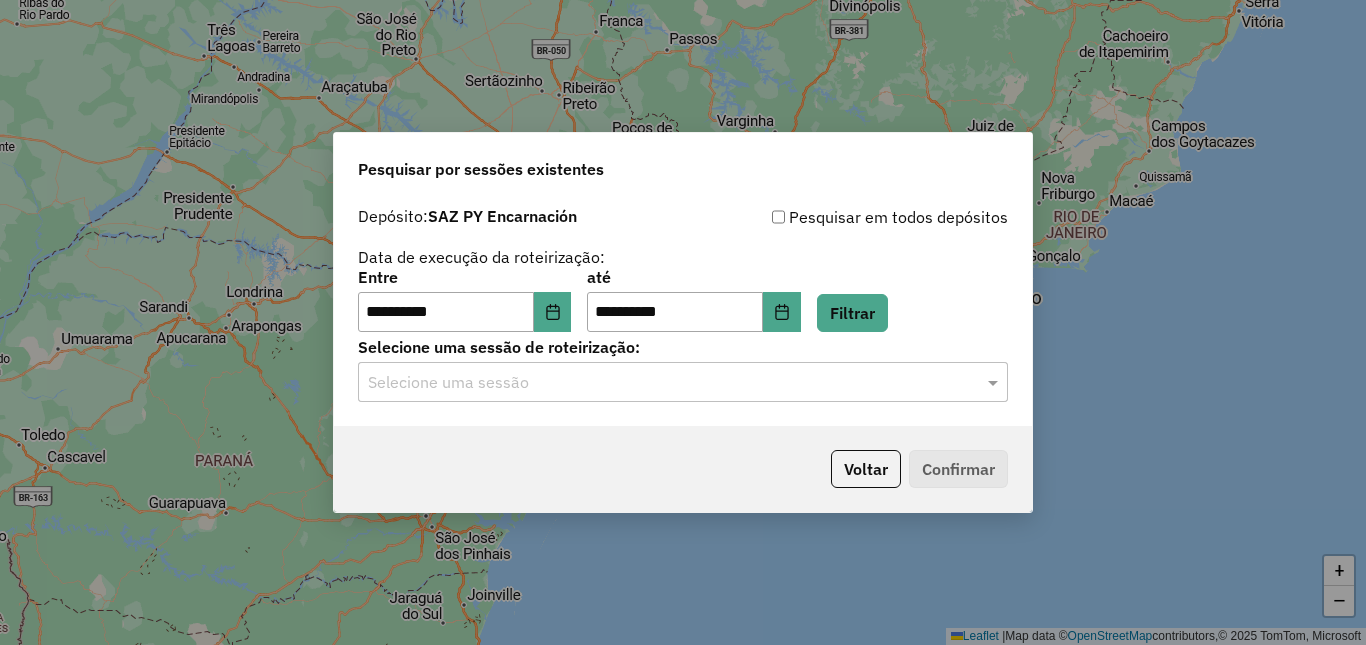 click 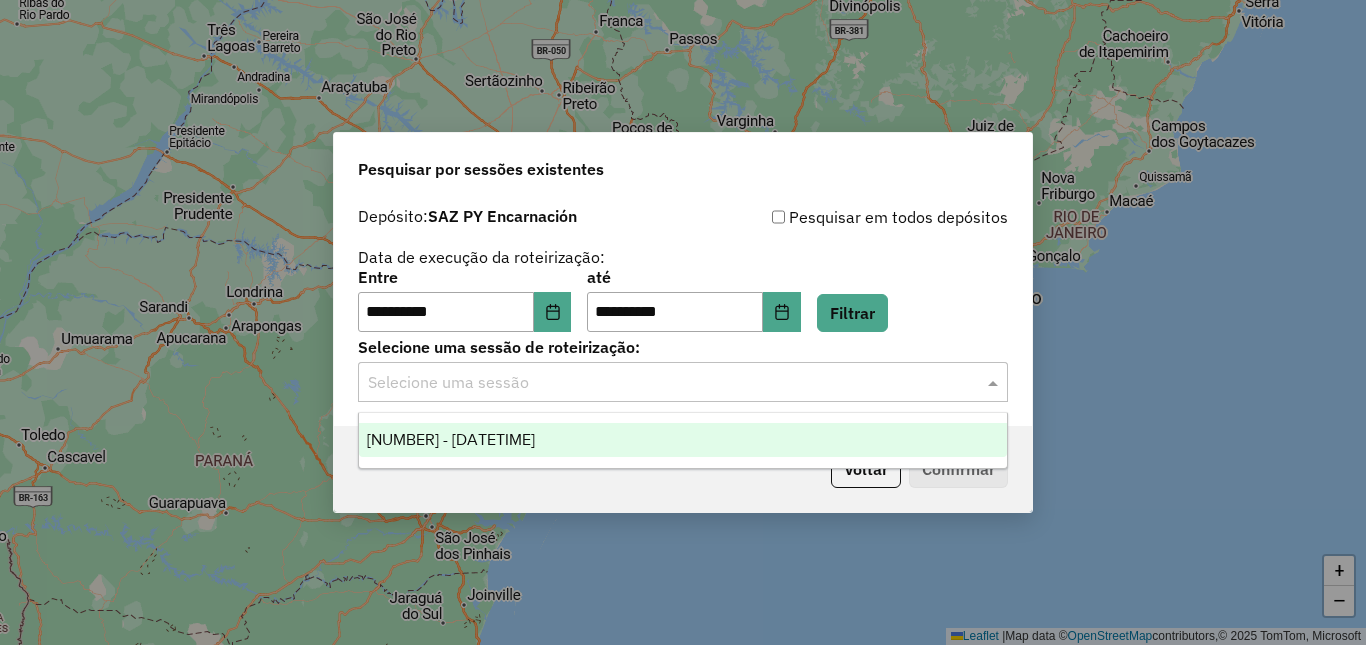 click on "1224349 - 06/08/2025 17:21" at bounding box center [451, 439] 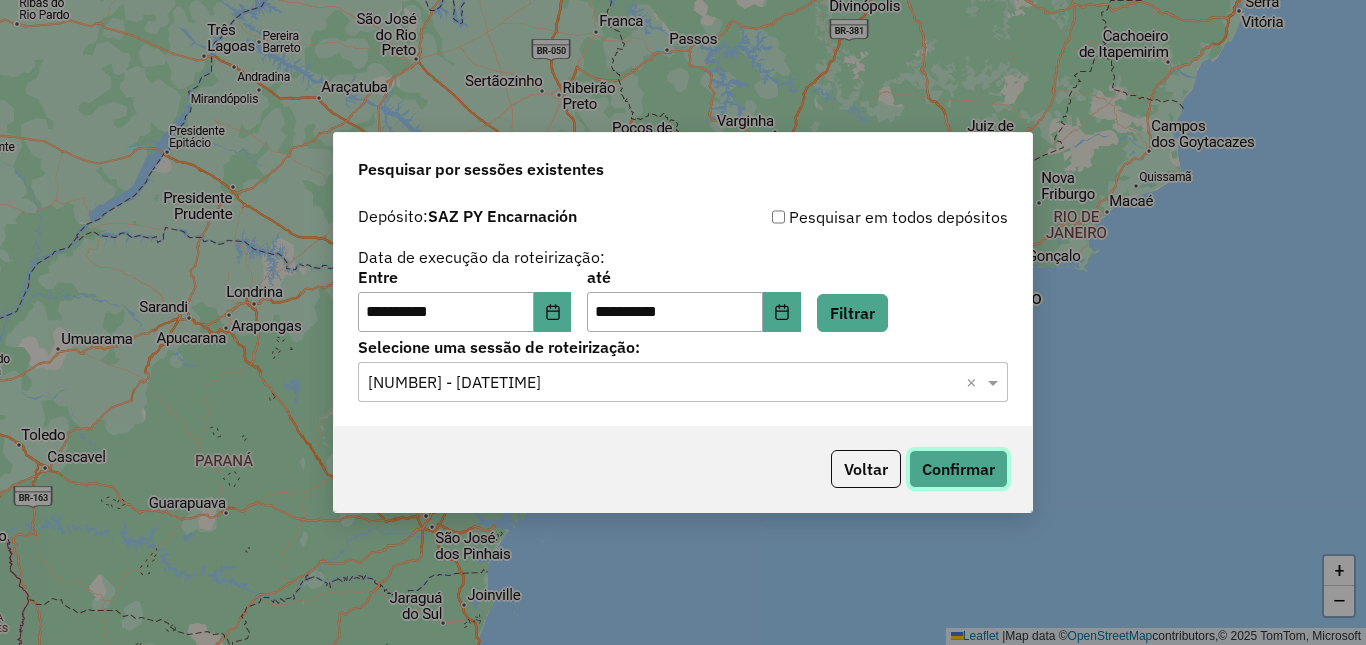 click on "Confirmar" 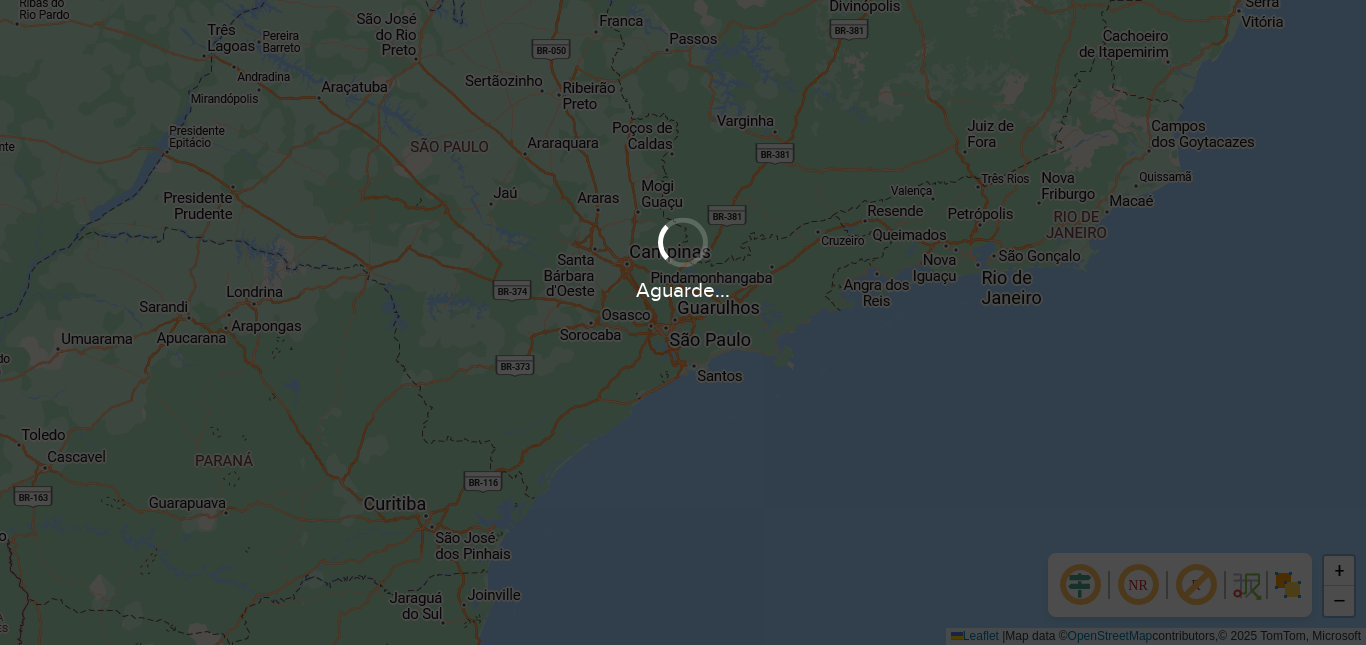scroll, scrollTop: 0, scrollLeft: 0, axis: both 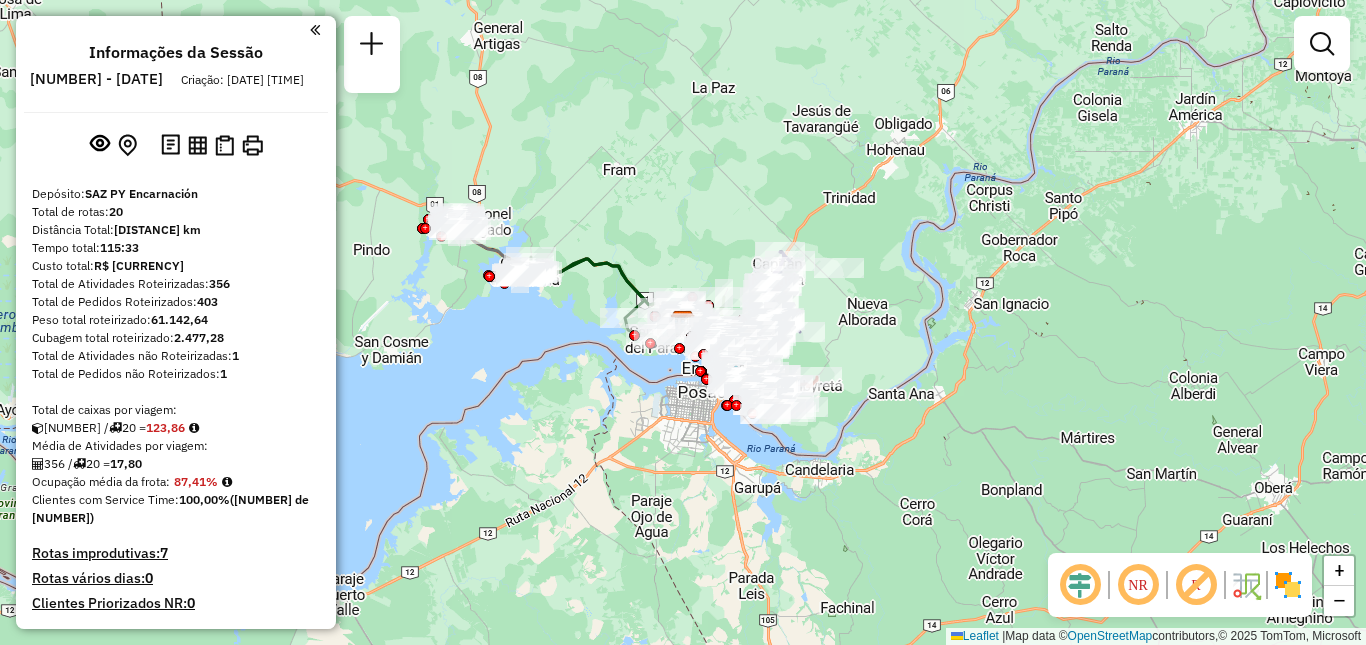 click at bounding box center [1322, 44] 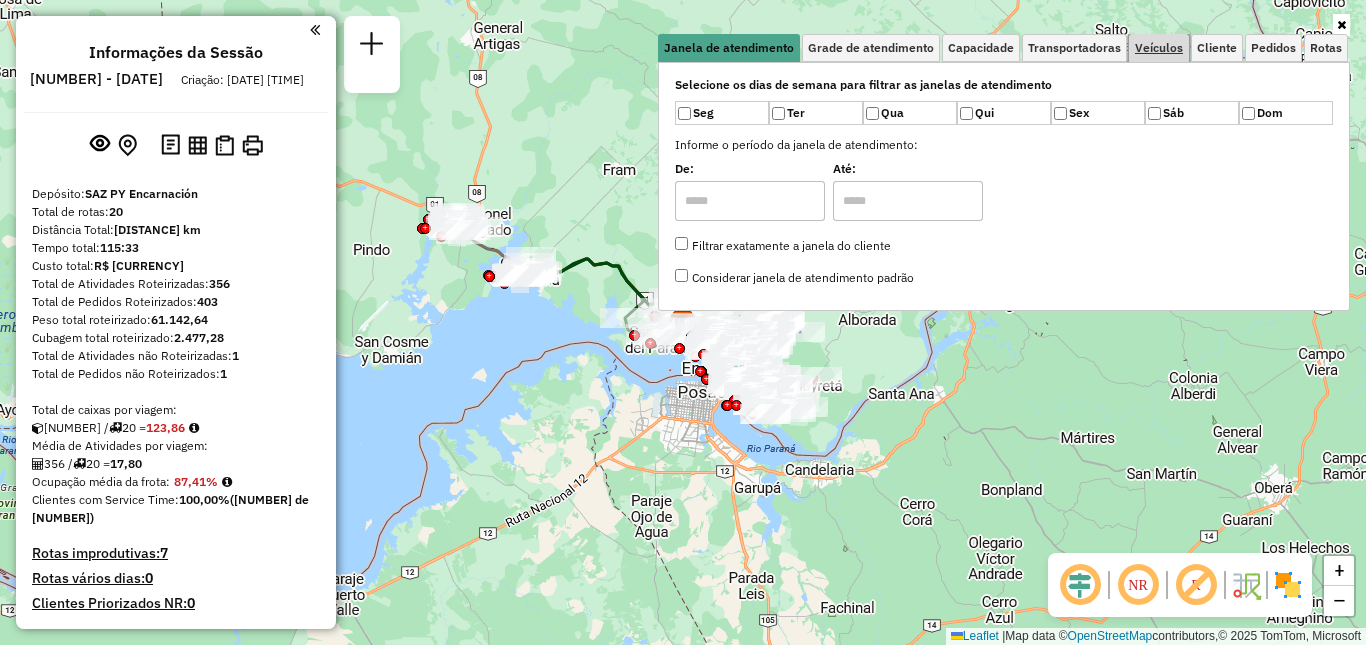 click on "Veículos" at bounding box center (1159, 48) 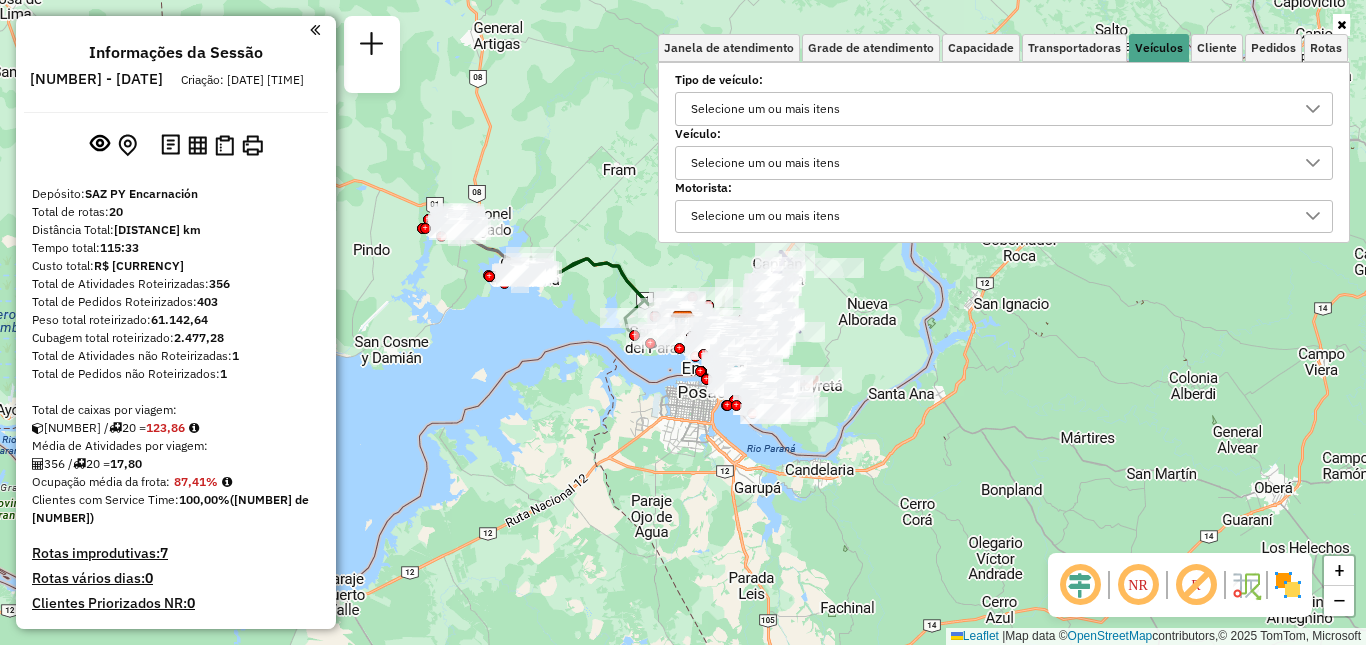 click on "Selecione um ou mais itens" at bounding box center [989, 109] 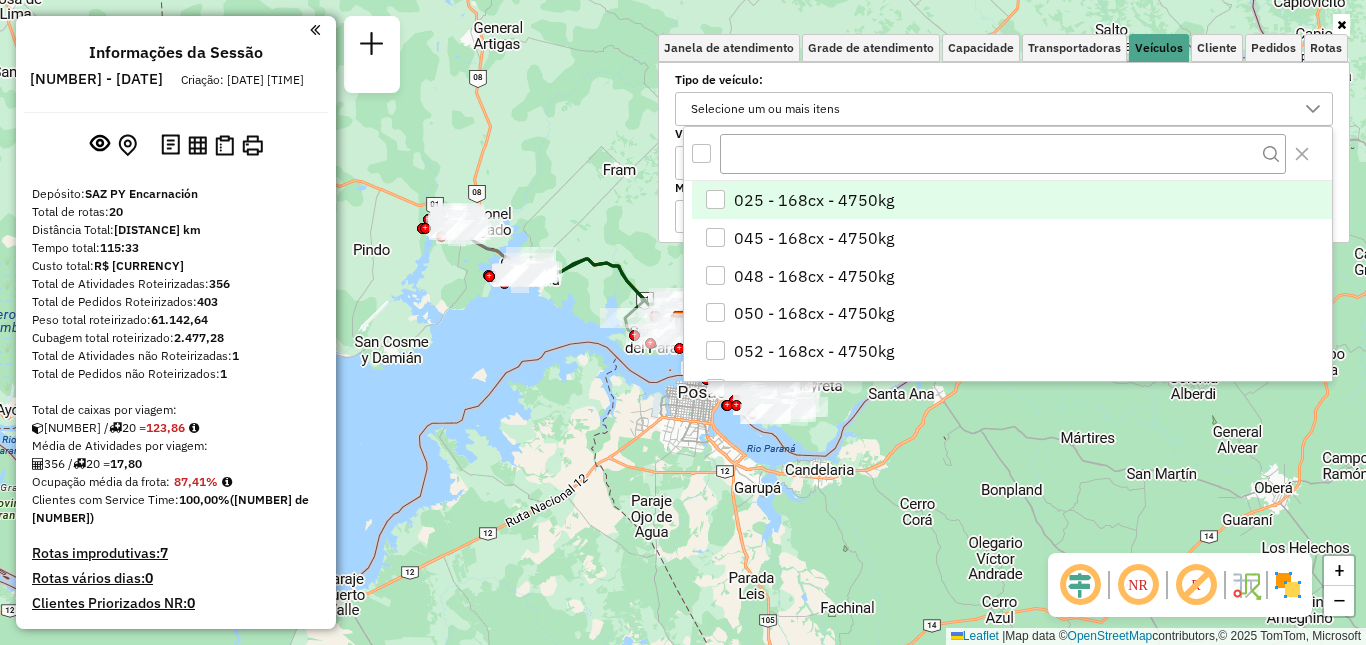 scroll, scrollTop: 12, scrollLeft: 69, axis: both 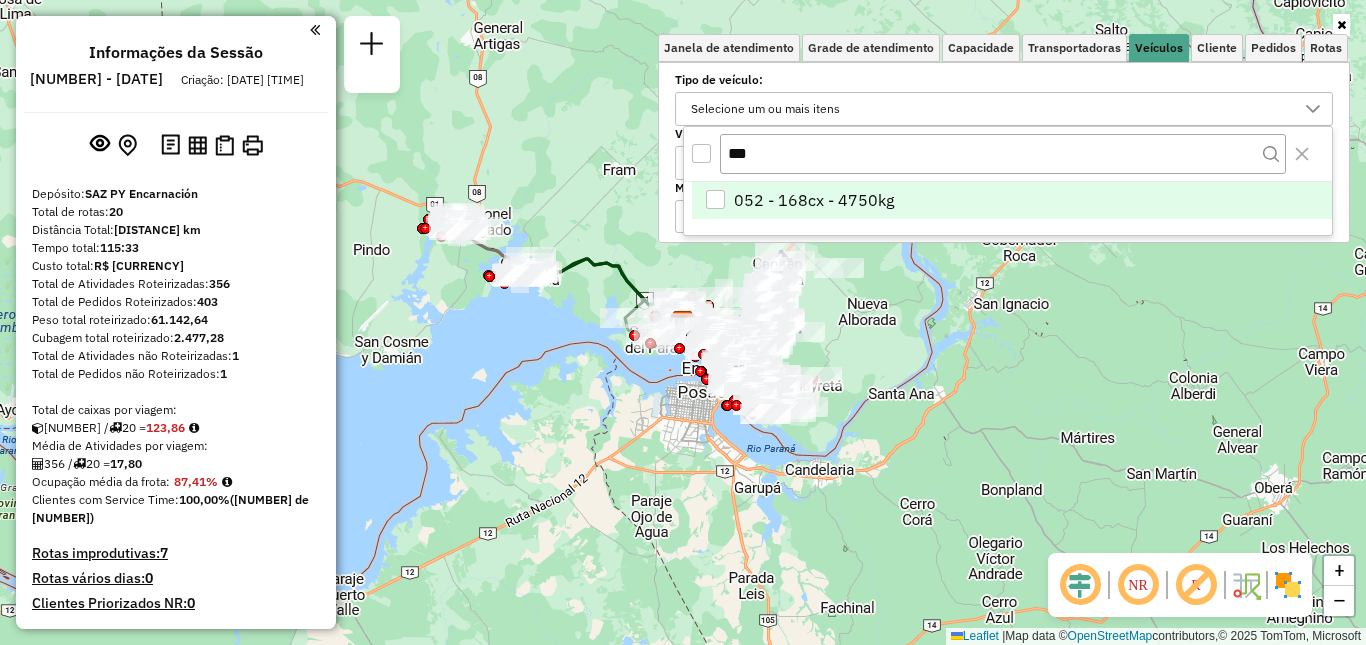 type on "***" 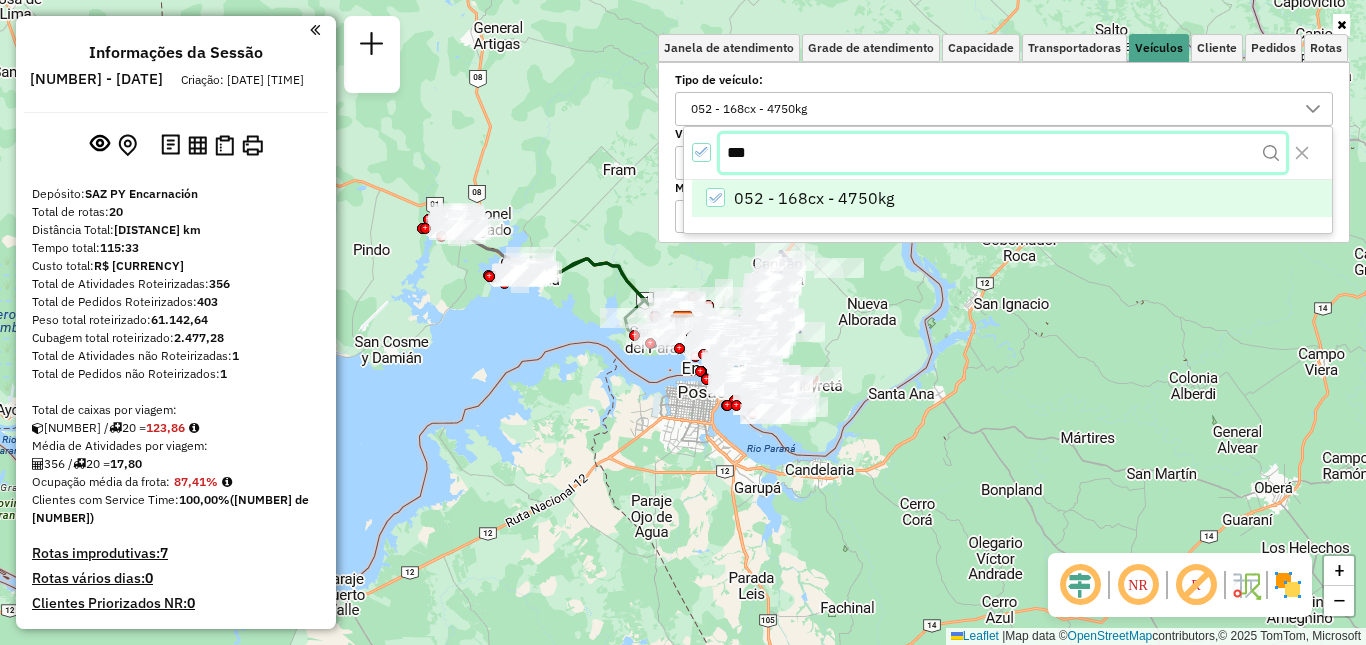 drag, startPoint x: 850, startPoint y: 159, endPoint x: 693, endPoint y: 171, distance: 157.45793 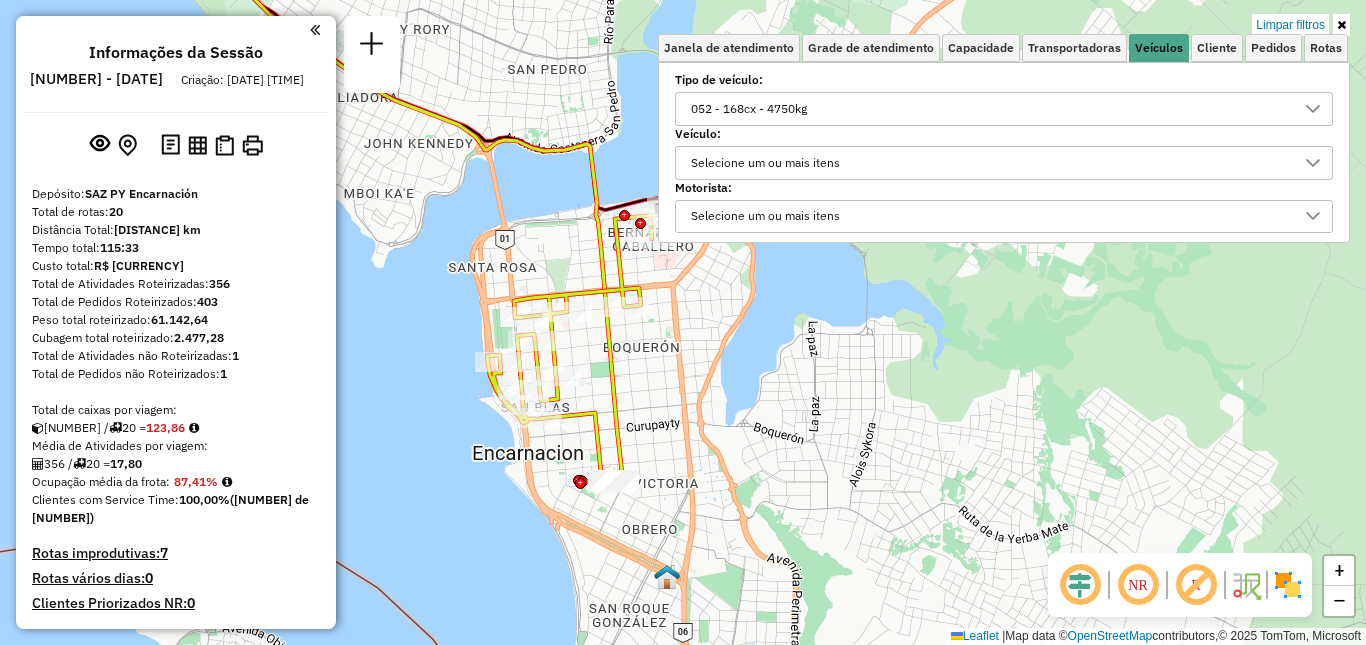 click at bounding box center [1341, 25] 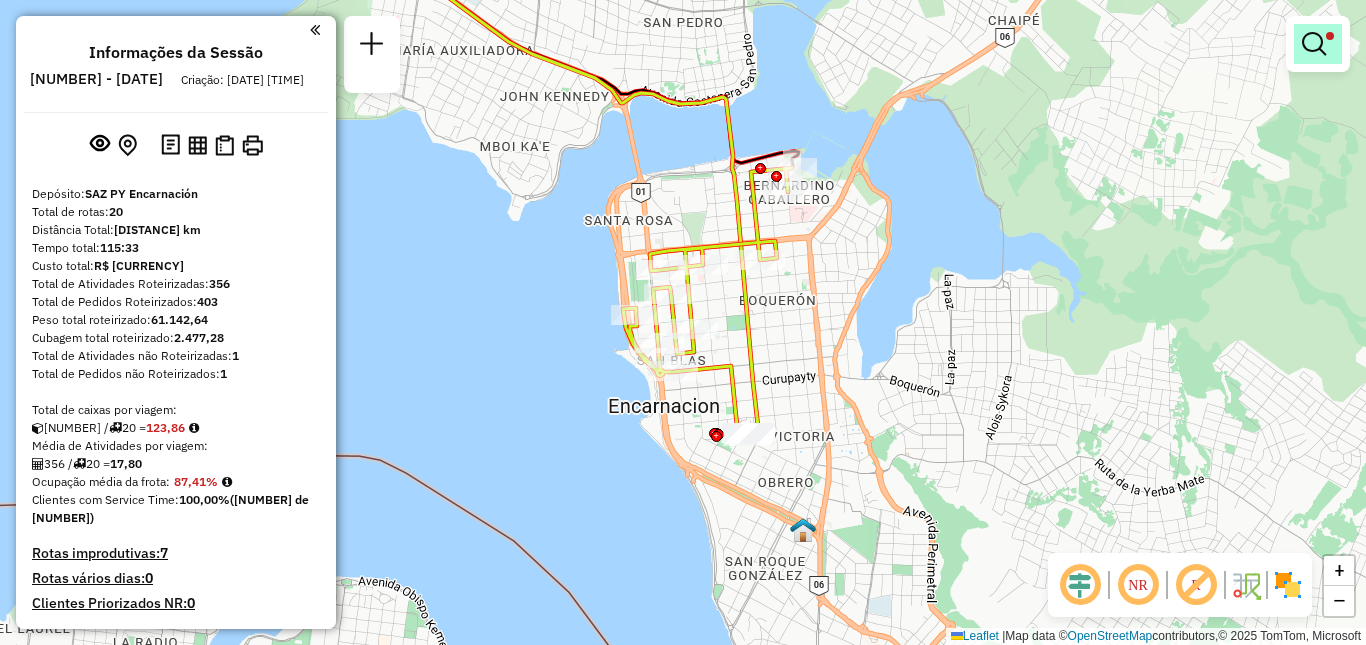 click at bounding box center [1318, 44] 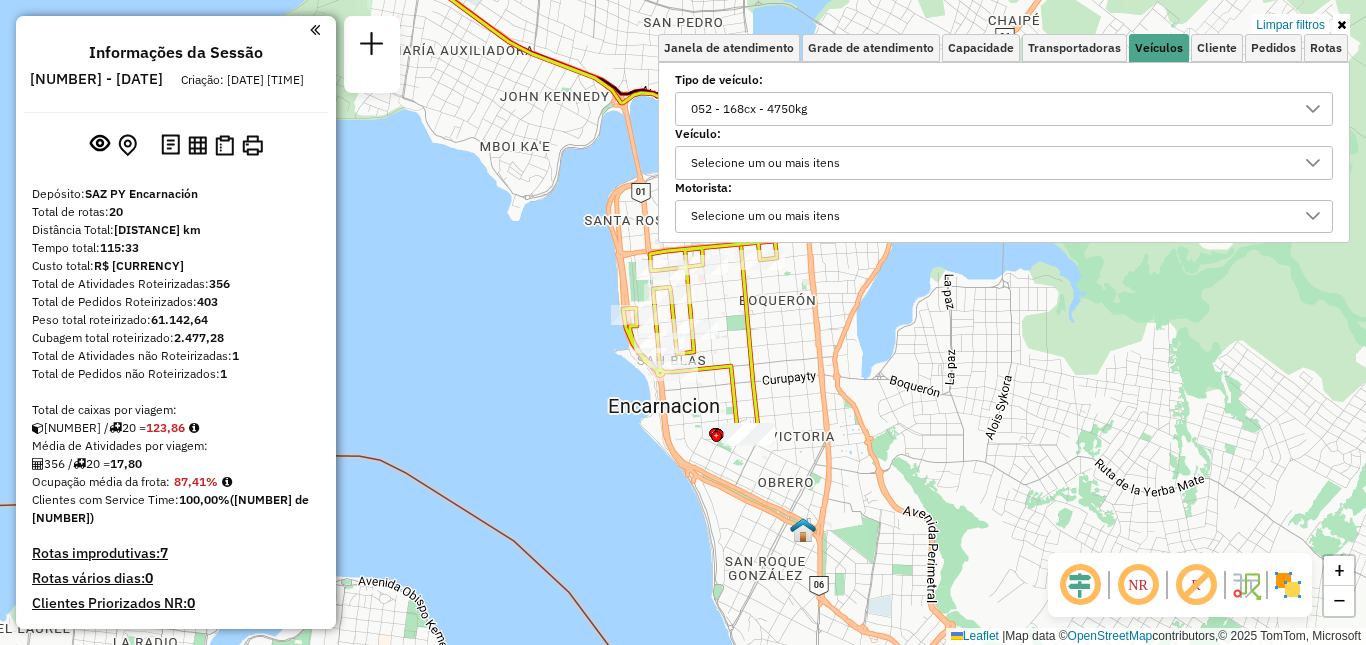 click on "052 - 168cx - 4750kg" at bounding box center (989, 109) 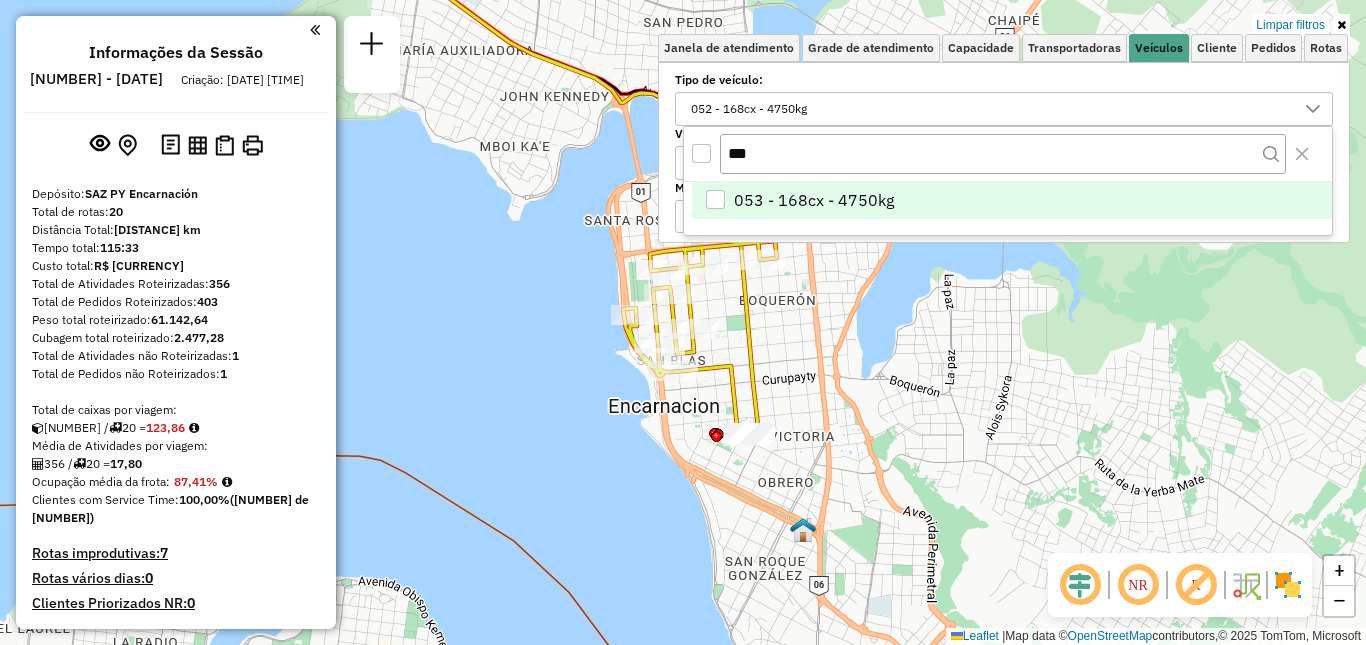 click on "053 - 168cx - 4750kg" at bounding box center [1012, 201] 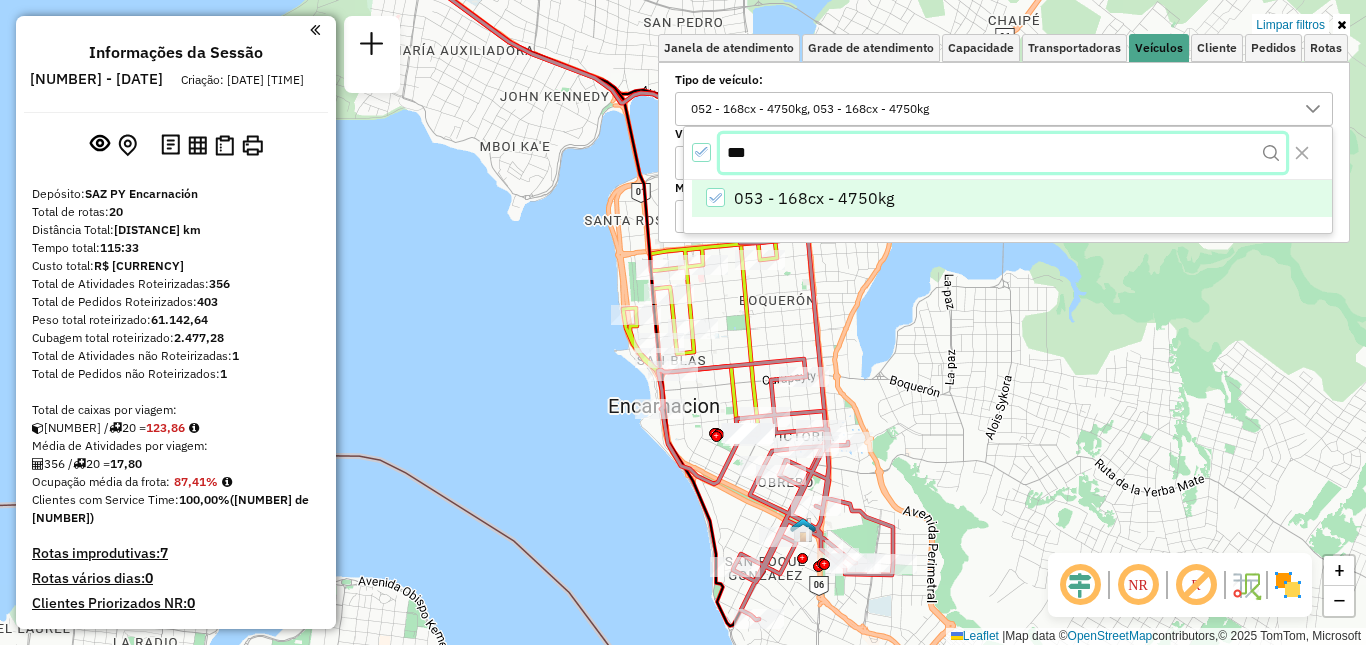 click on "***" at bounding box center (1003, 153) 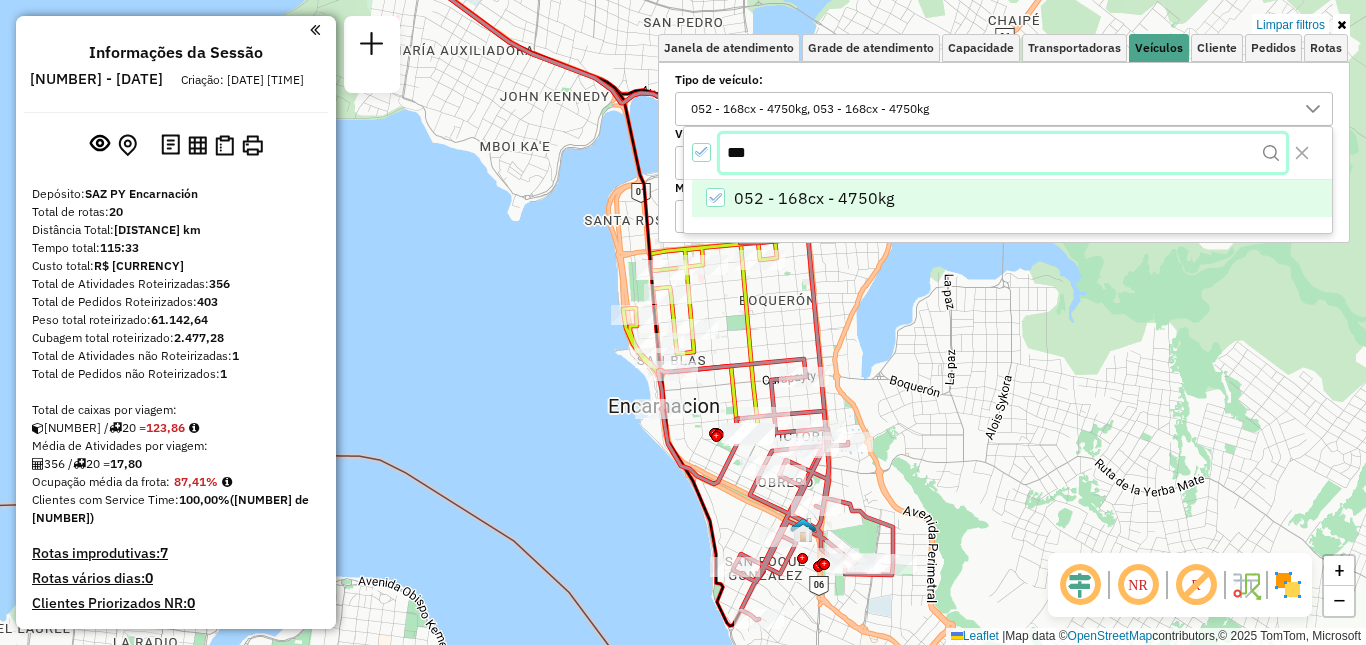 type on "***" 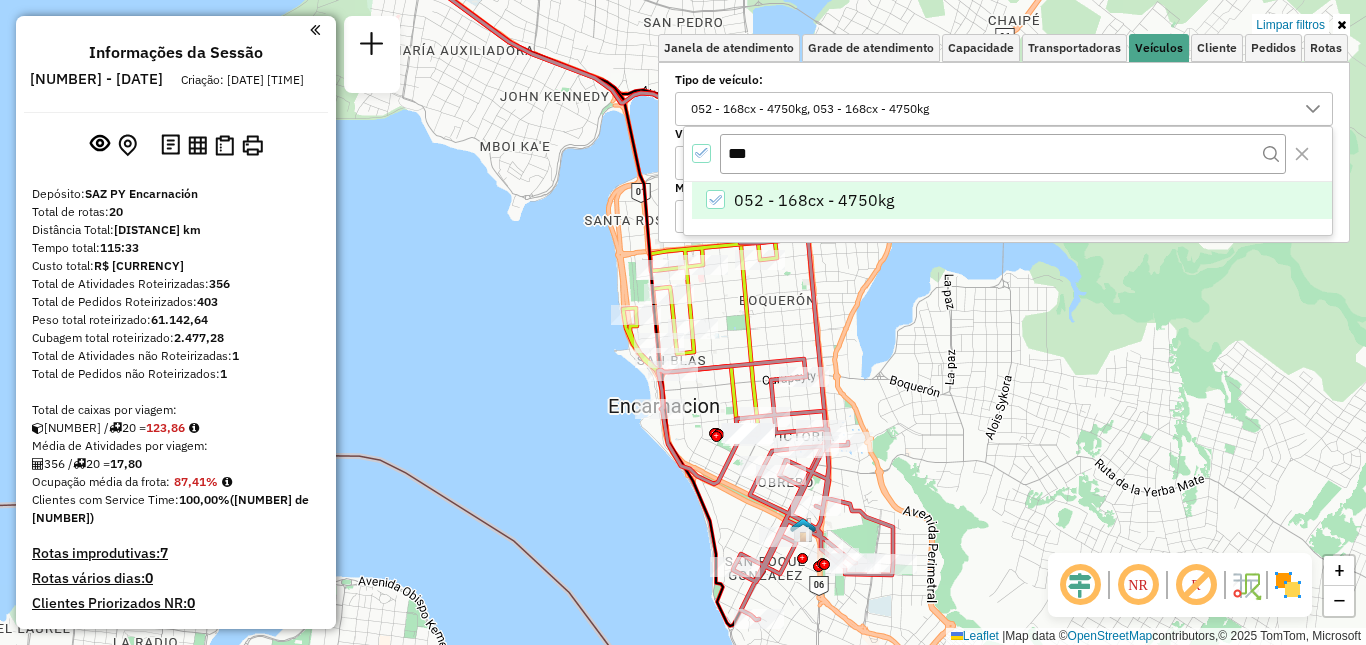 click at bounding box center (715, 199) 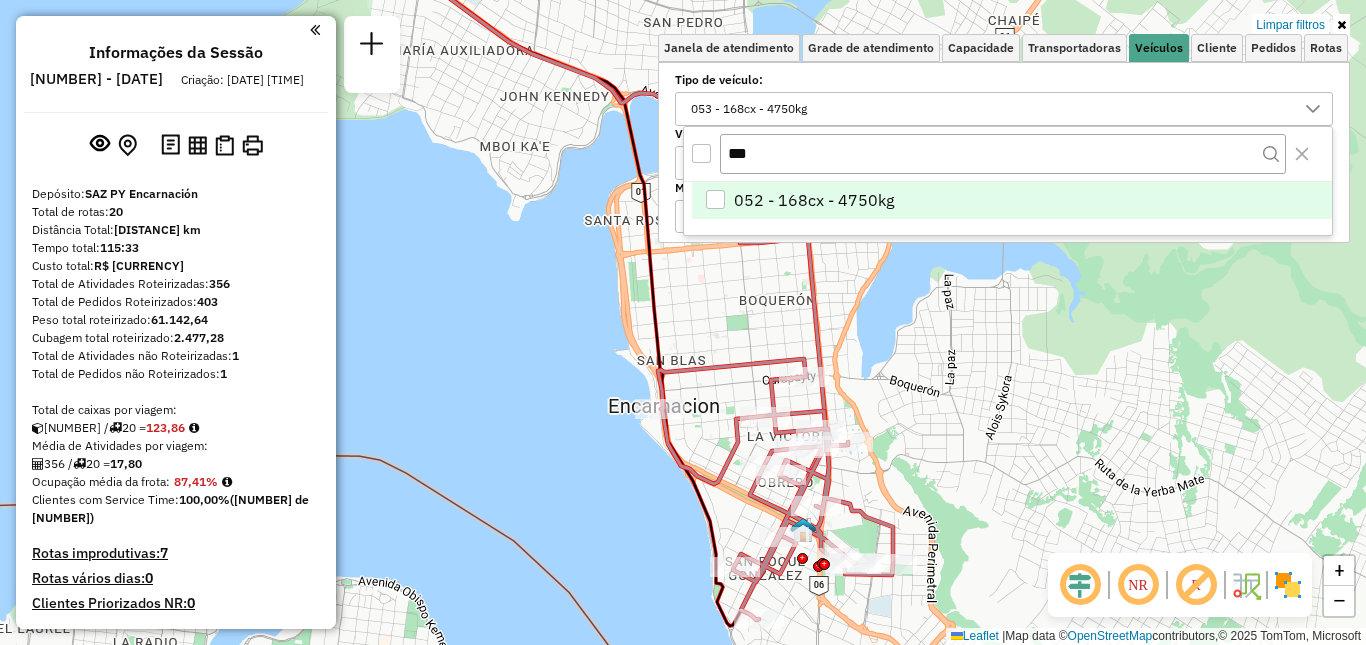 drag, startPoint x: 878, startPoint y: 352, endPoint x: 894, endPoint y: 314, distance: 41.231056 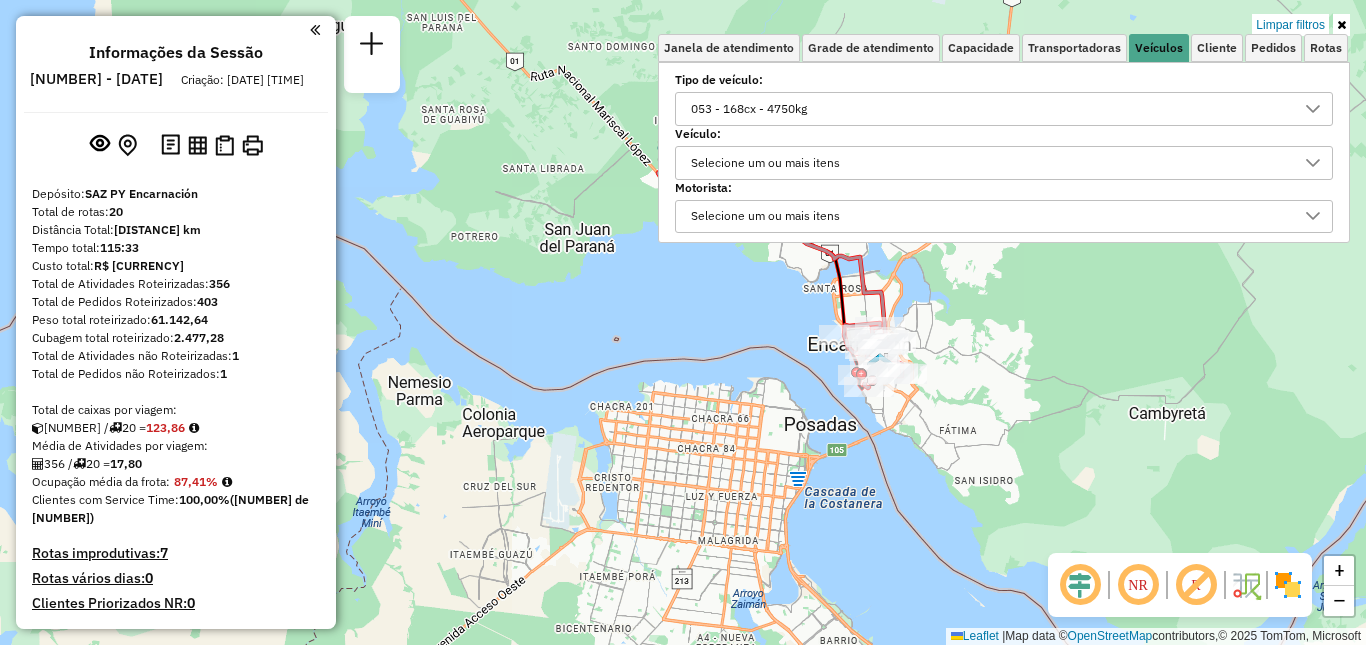 click at bounding box center (1341, 25) 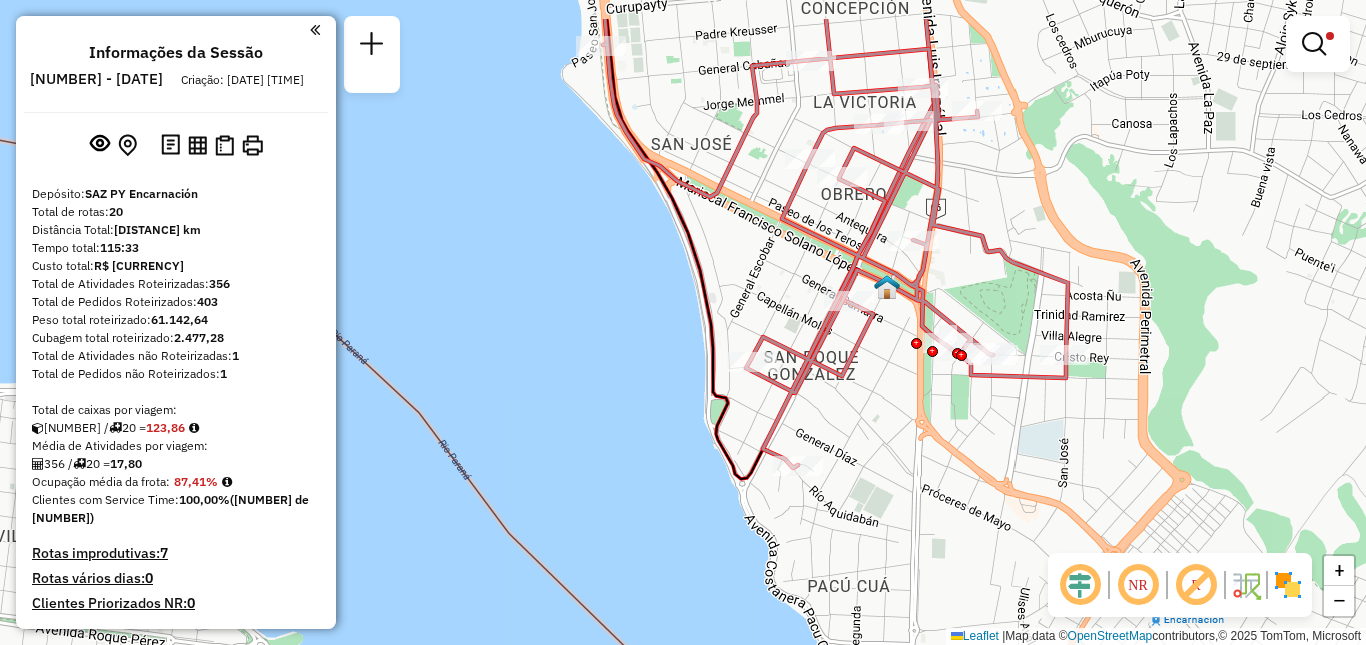 drag, startPoint x: 871, startPoint y: 378, endPoint x: 873, endPoint y: 429, distance: 51.0392 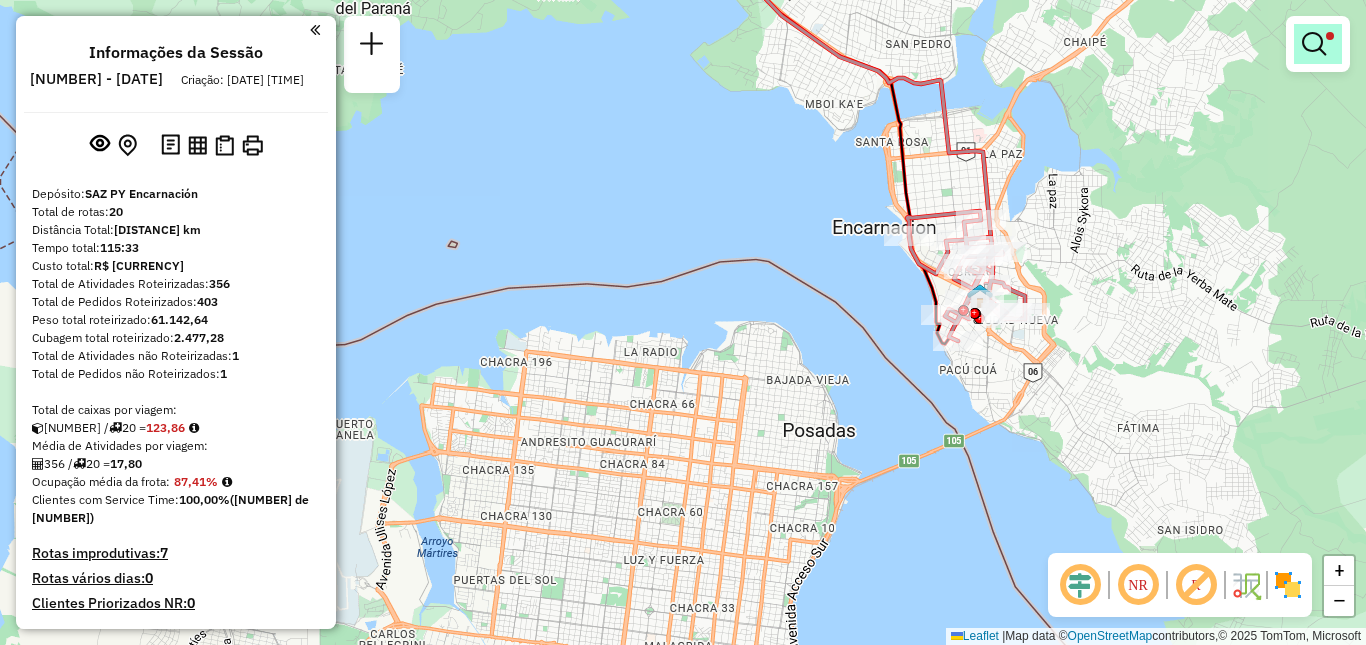 click at bounding box center (1314, 44) 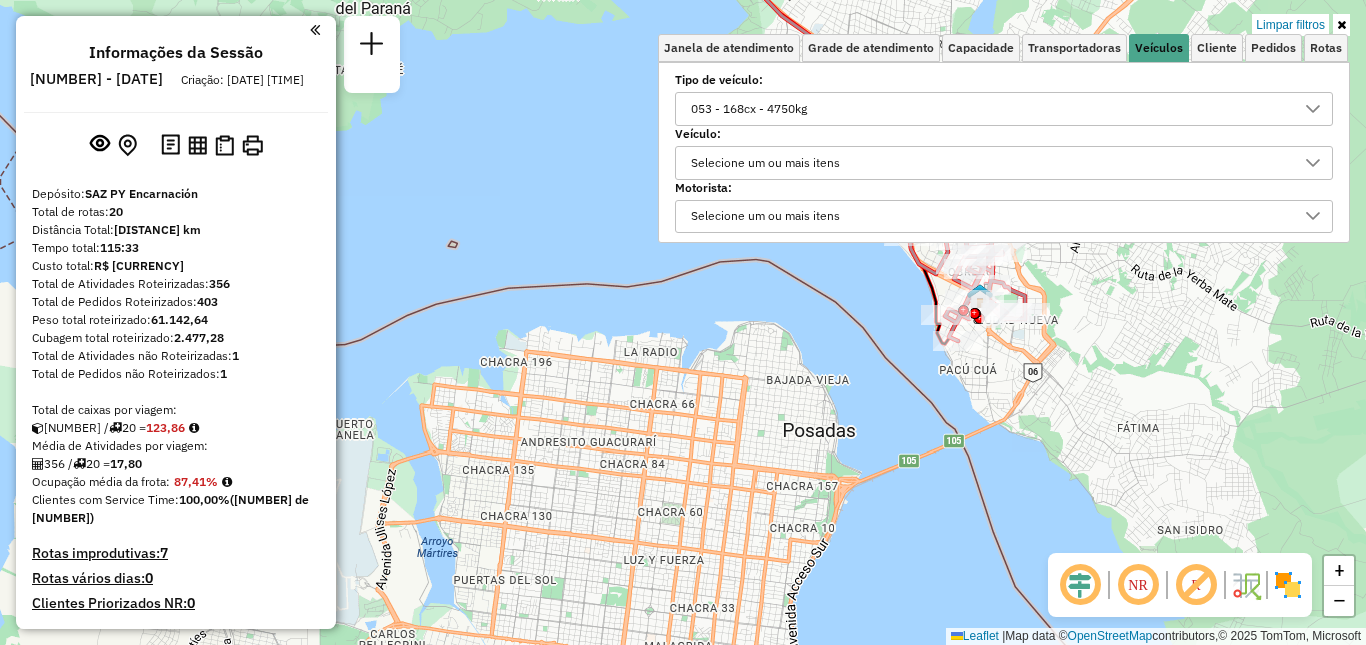 click on "053 - 168cx - 4750kg" at bounding box center (989, 109) 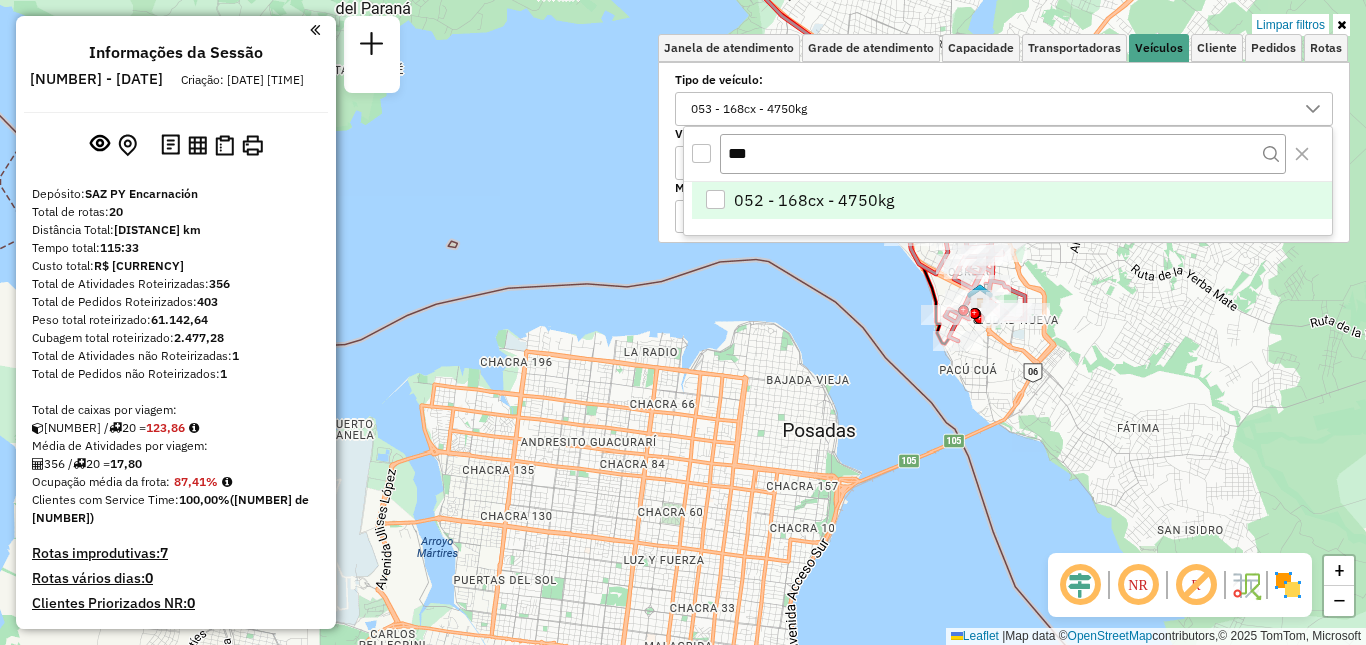 click on "052 - 168cx - 4750kg" at bounding box center (1012, 201) 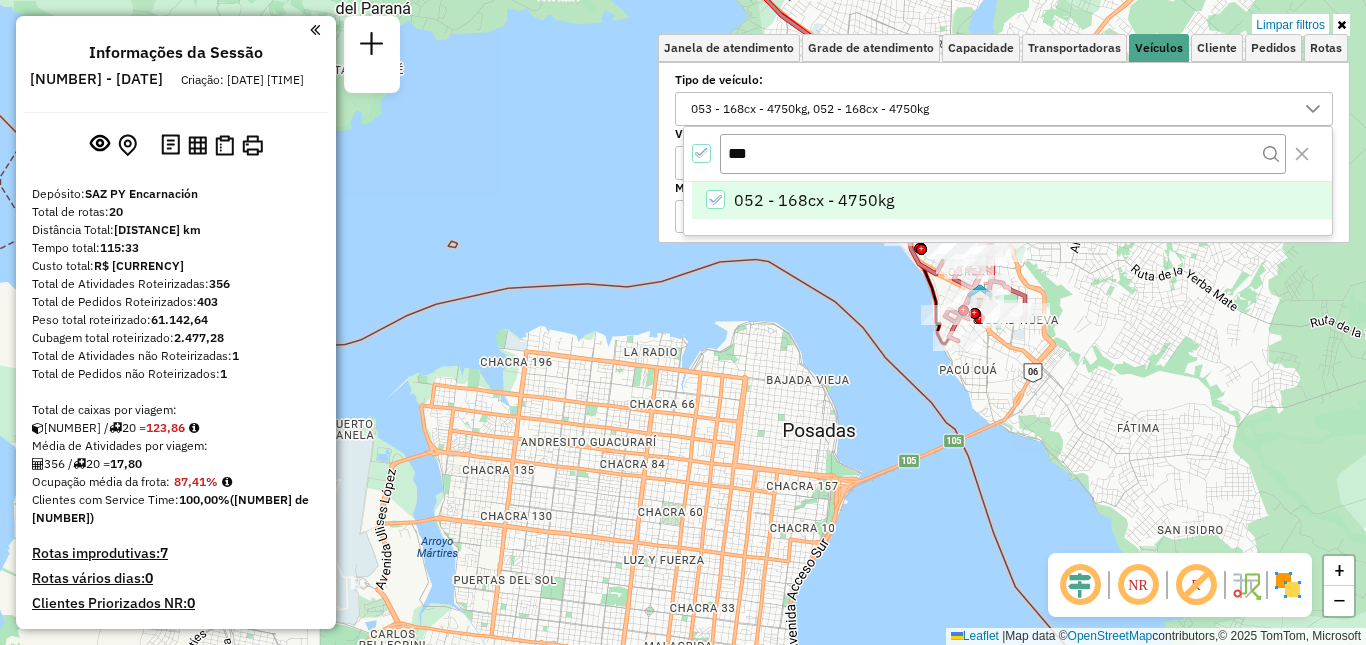click on "Limpar filtros Janela de atendimento Grade de atendimento Capacidade Transportadoras Veículos Cliente Pedidos  Rotas Selecione os dias de semana para filtrar as janelas de atendimento  Seg   Ter   Qua   Qui   Sex   Sáb   Dom  Informe o período da janela de atendimento: De: Até:  Filtrar exatamente a janela do cliente  Considerar janela de atendimento padrão  Selecione os dias de semana para filtrar as grades de atendimento  Seg   Ter   Qua   Qui   Sex   Sáb   Dom   Considerar clientes sem dia de atendimento cadastrado  Clientes fora do dia de atendimento selecionado Filtrar as atividades entre os valores definidos abaixo:  Peso mínimo:   Peso máximo:   Cubagem mínima:   Cubagem máxima:   De:   Até:  Filtrar as atividades entre o tempo de atendimento definido abaixo:  De:   Até:   Considerar capacidade total dos clientes não roteirizados Transportadora: Selecione um ou mais itens Tipo de veículo: 053 - 168cx - 4750kg, 052 - 168cx - 4750kg Veículo: Selecione um ou mais itens Motorista: Selecione um ou mais itens Nome: De:" 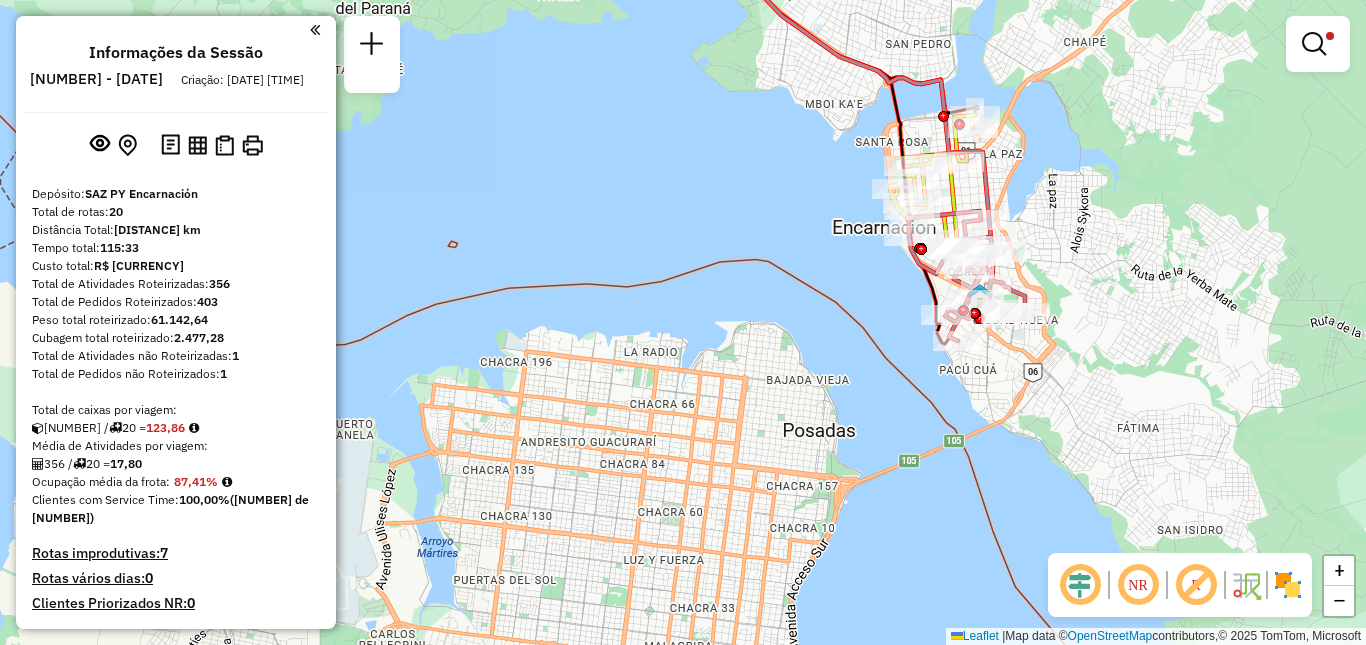 drag, startPoint x: 1056, startPoint y: 291, endPoint x: 1079, endPoint y: 343, distance: 56.859474 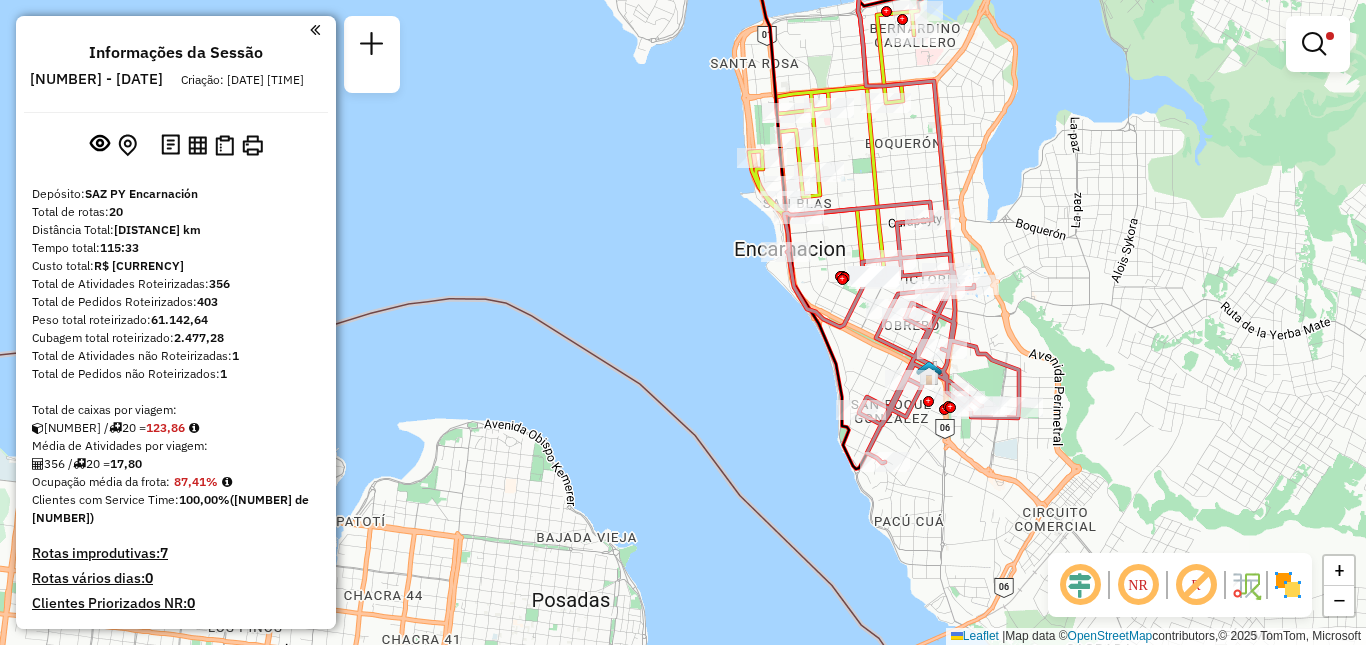 drag, startPoint x: 1022, startPoint y: 261, endPoint x: 1023, endPoint y: 350, distance: 89.005615 